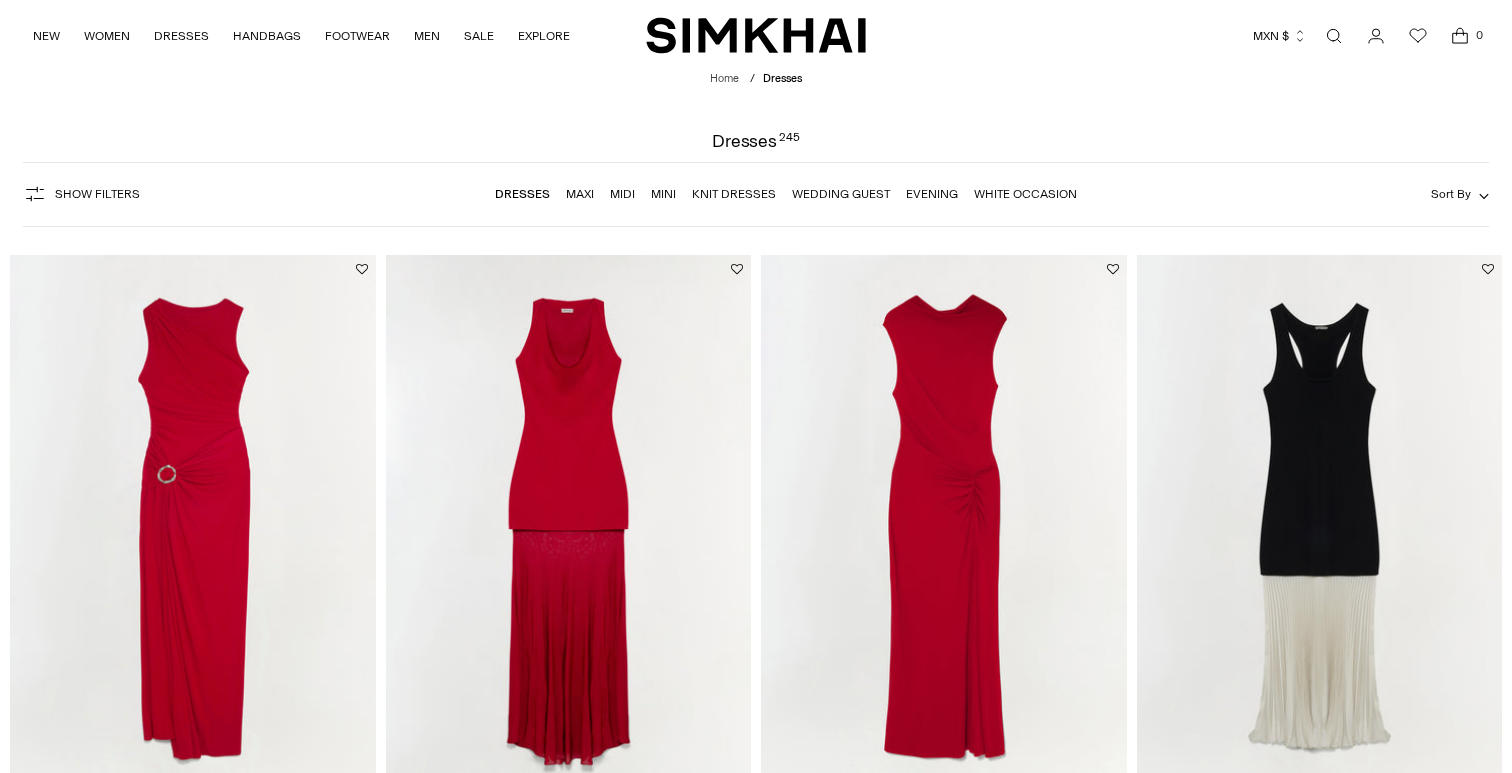 scroll, scrollTop: 0, scrollLeft: 0, axis: both 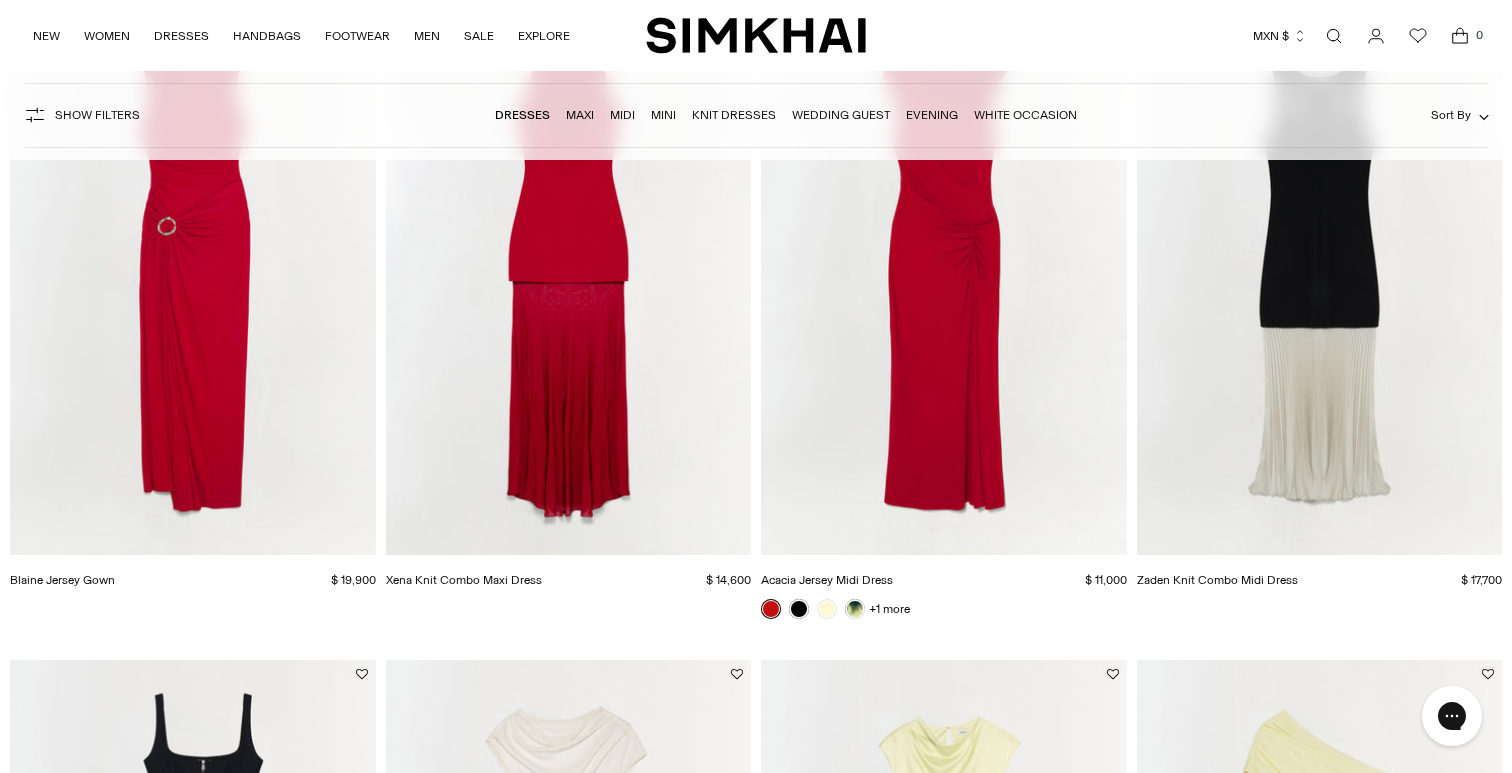 click at bounding box center (0, 0) 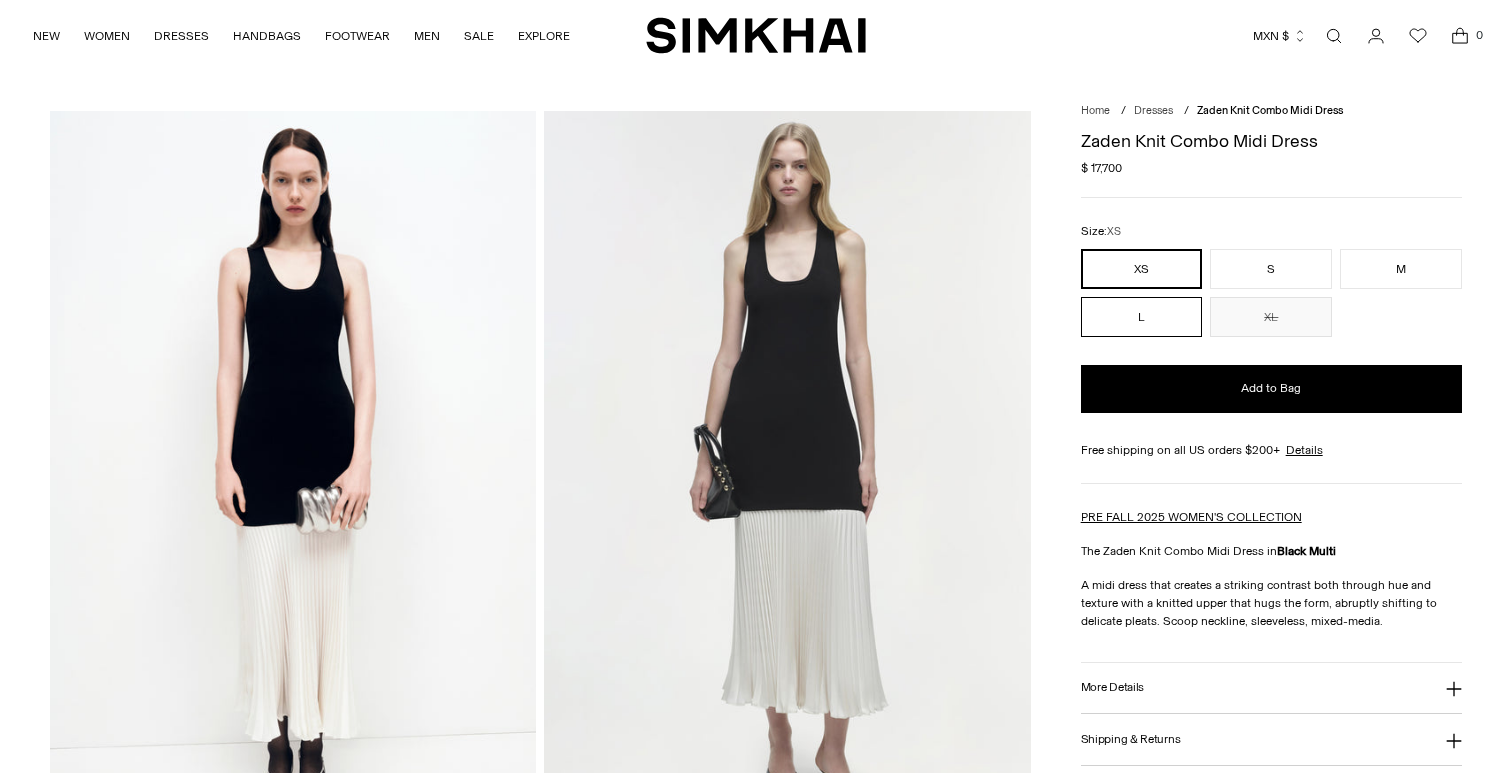 scroll, scrollTop: 0, scrollLeft: 0, axis: both 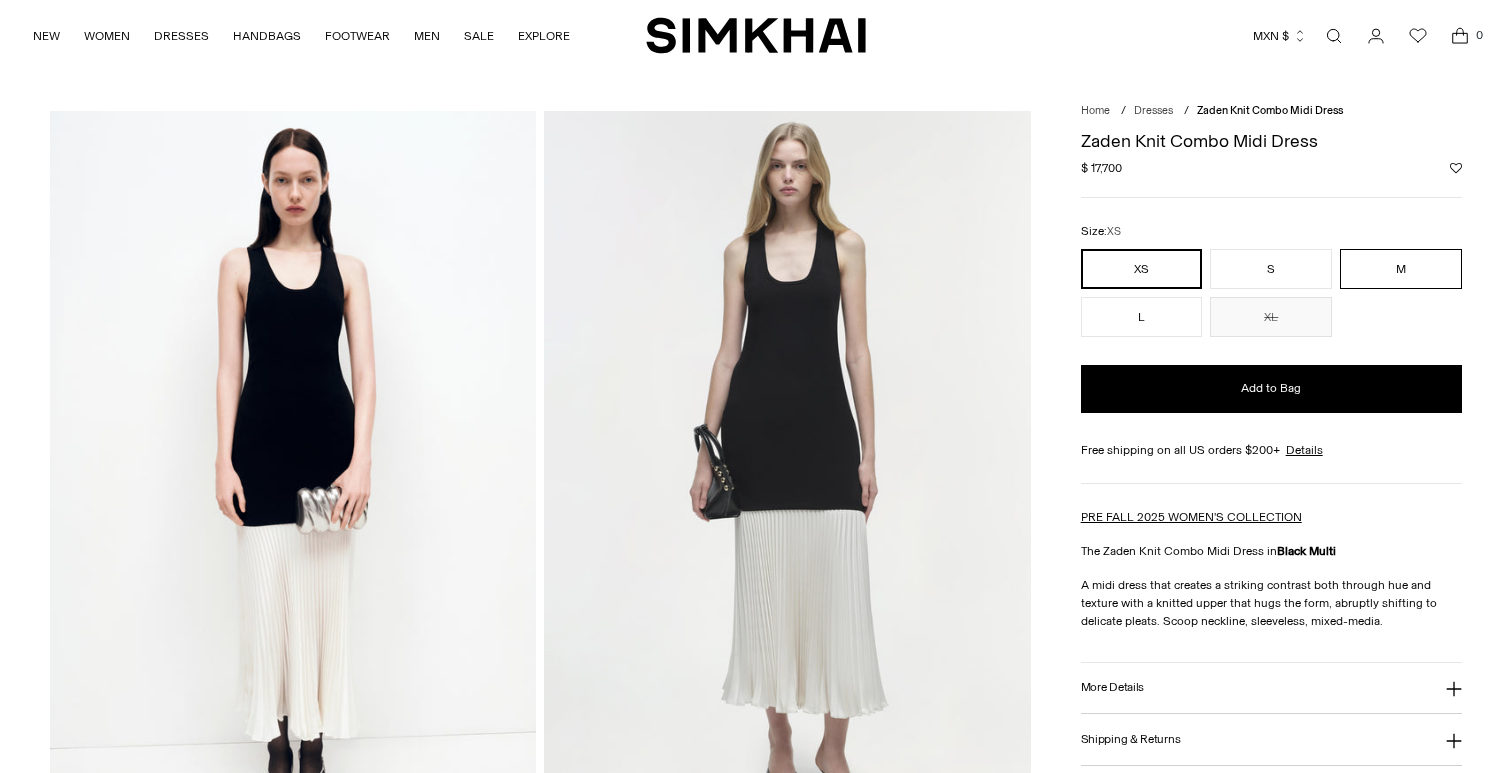 click on "M" at bounding box center (1401, 269) 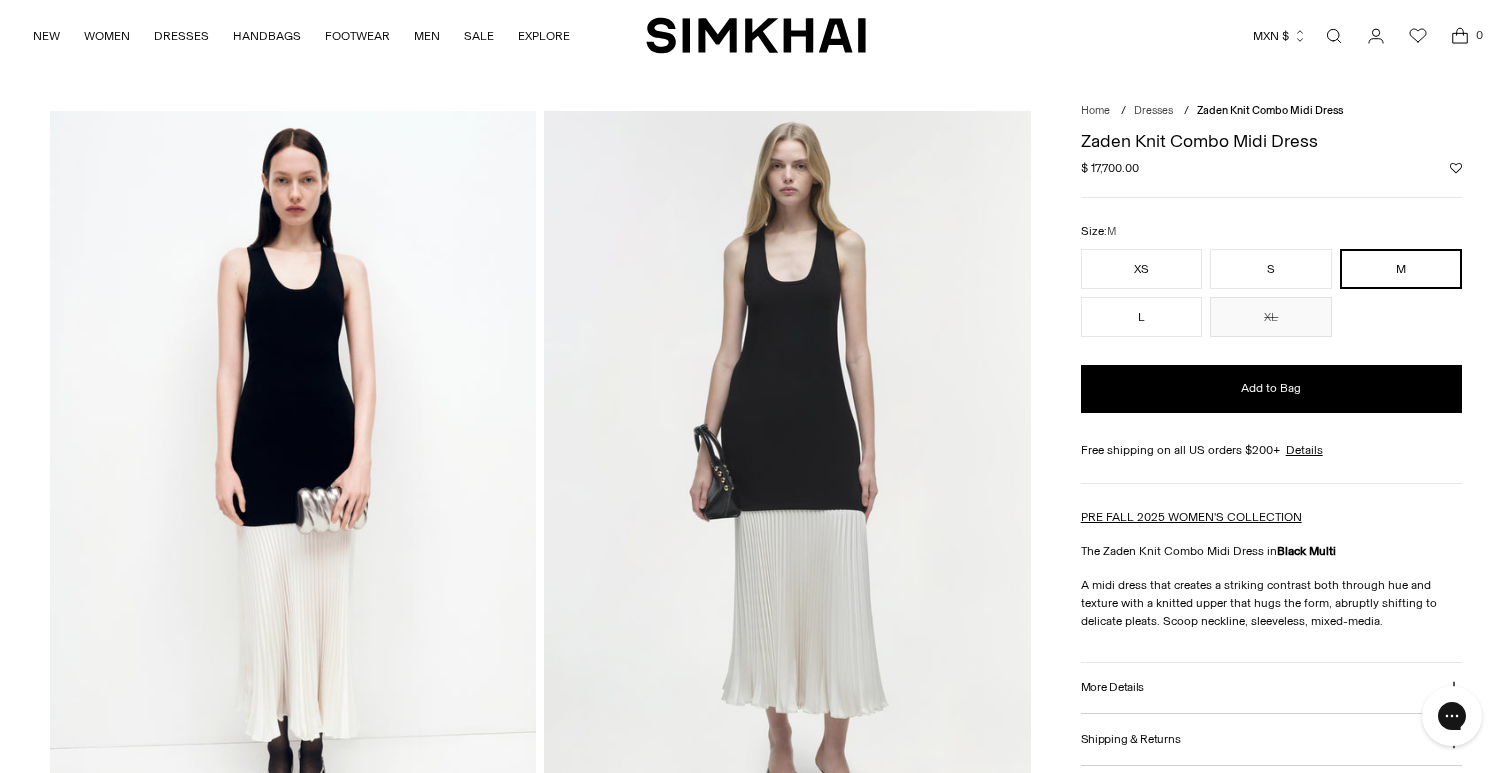 scroll, scrollTop: 0, scrollLeft: 0, axis: both 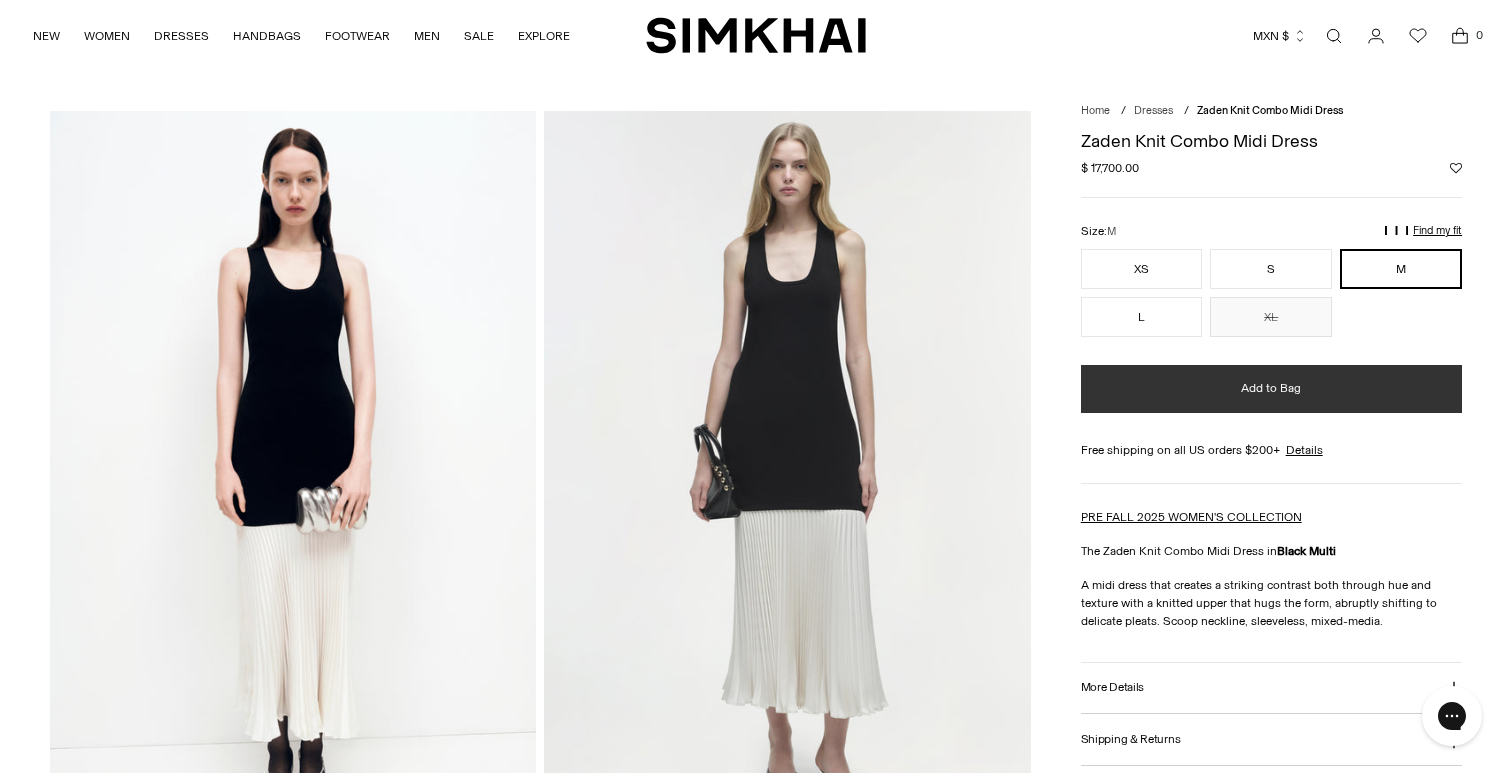 click on "Add to Bag" at bounding box center [1271, 389] 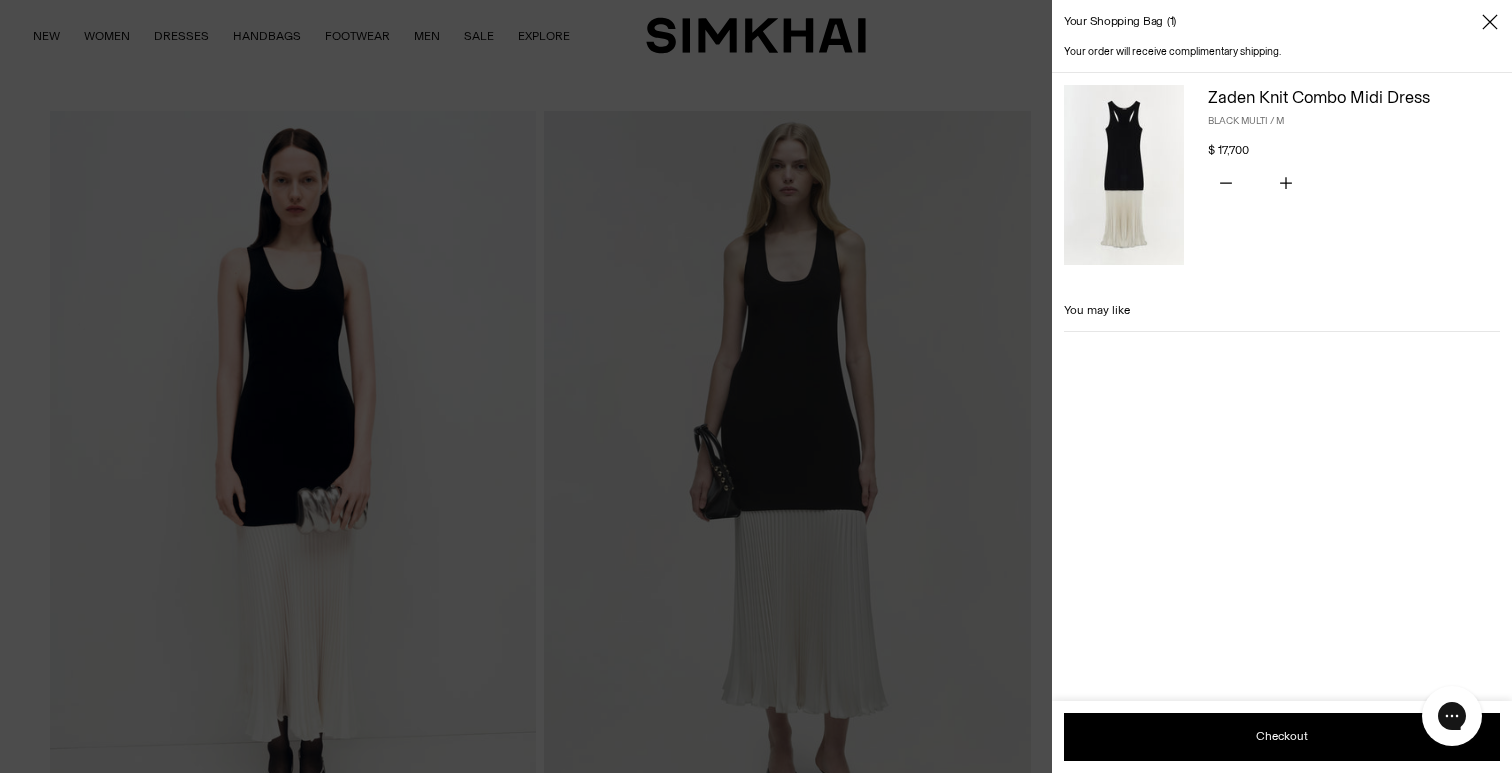 click at bounding box center [756, 386] 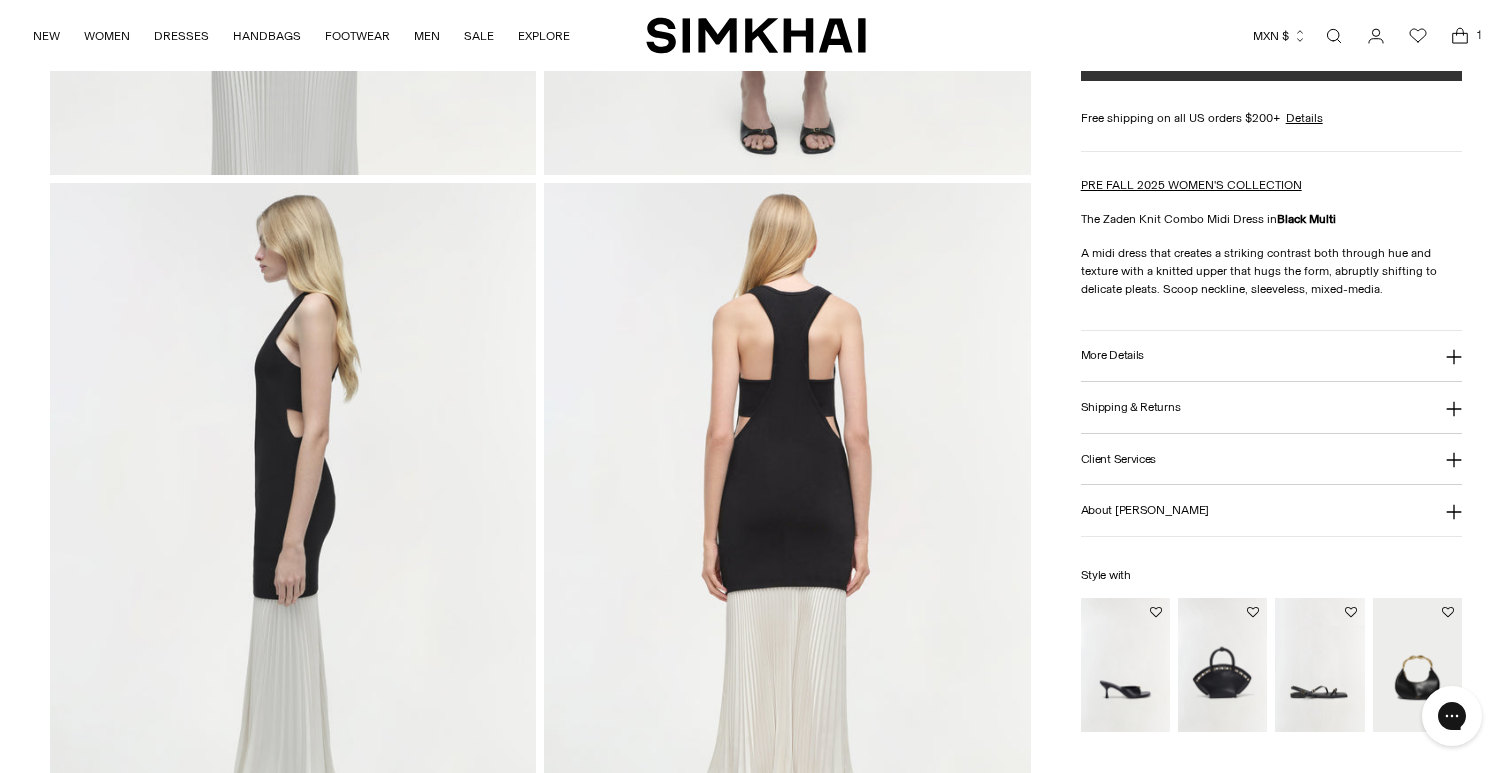 scroll, scrollTop: 1621, scrollLeft: 0, axis: vertical 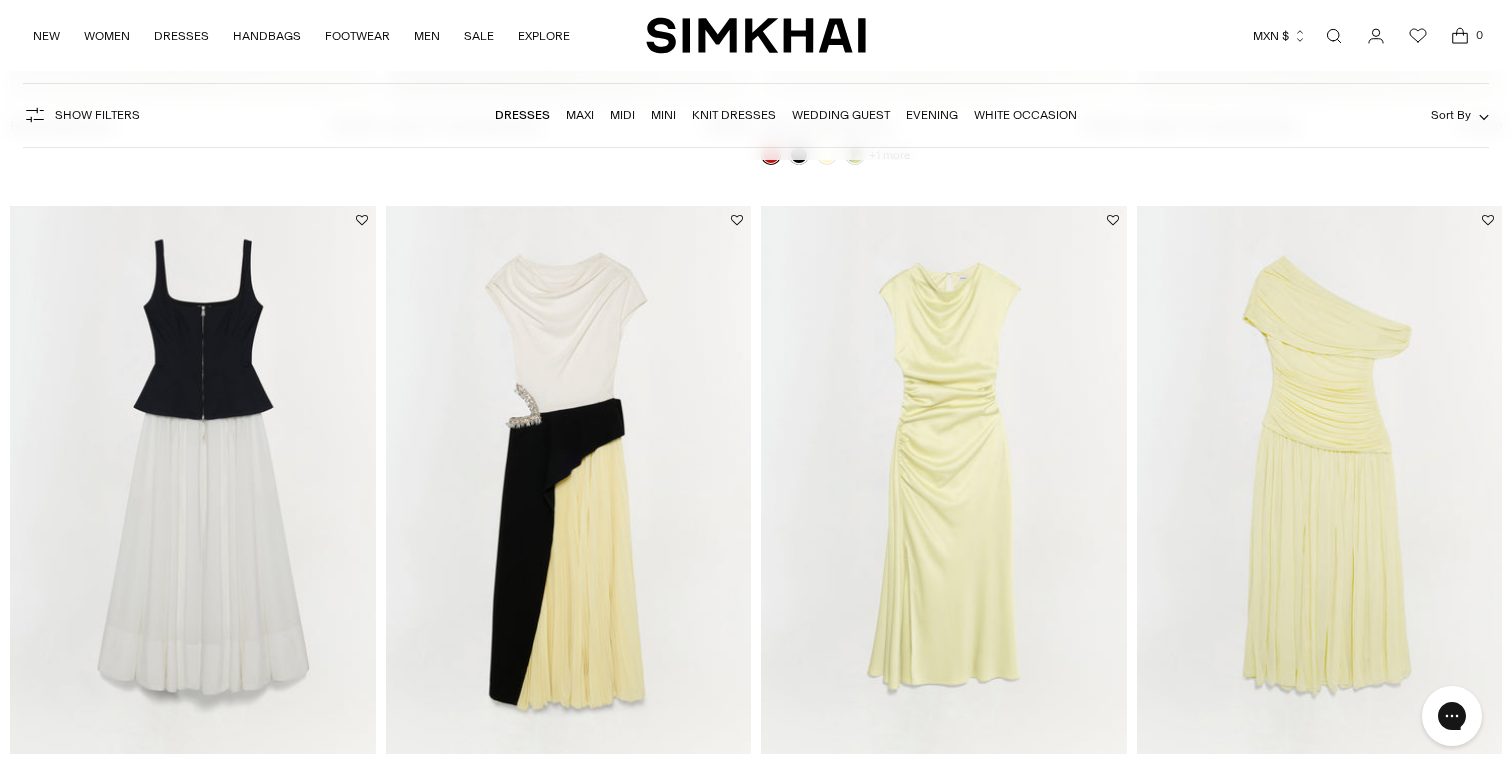 click at bounding box center [0, 0] 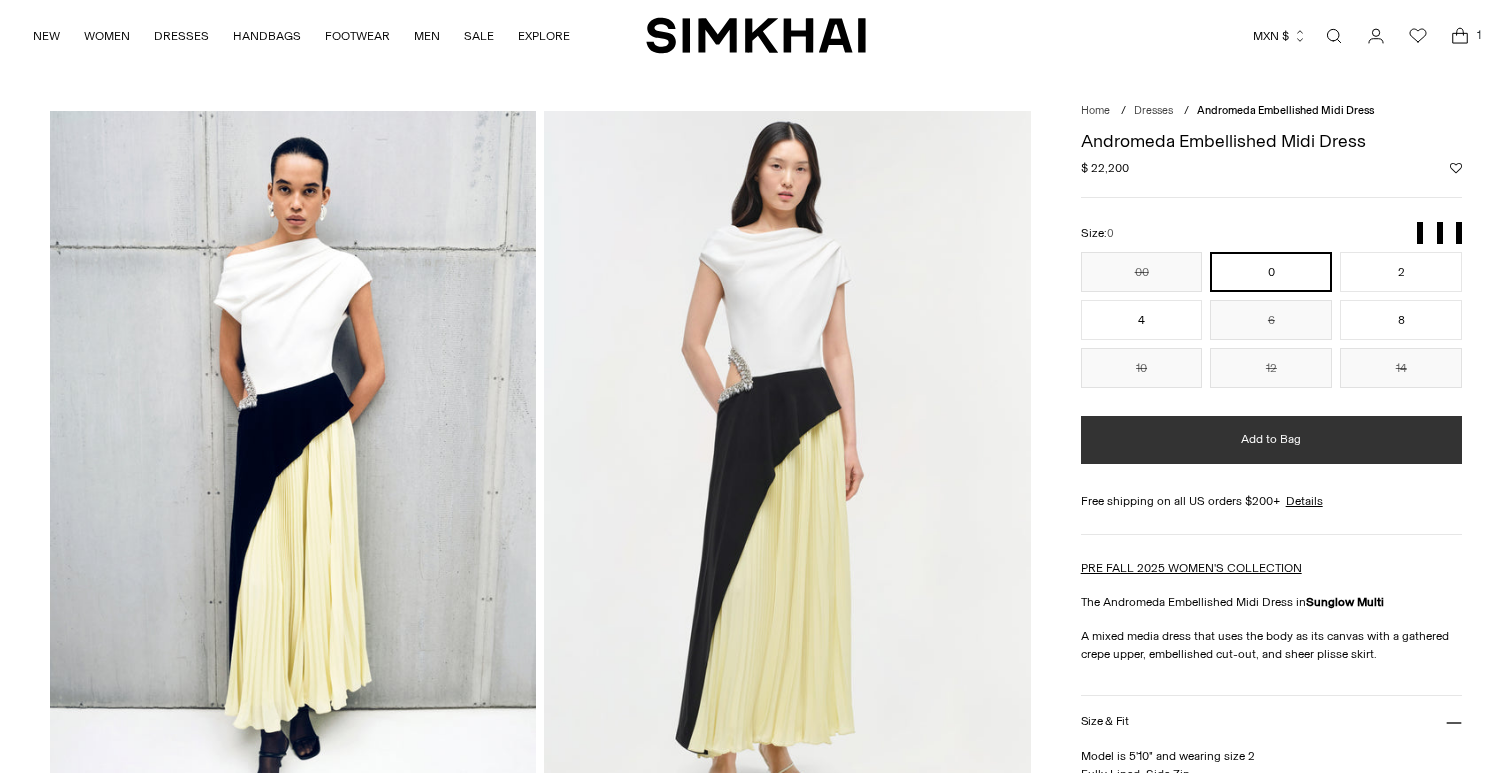 scroll, scrollTop: 0, scrollLeft: 0, axis: both 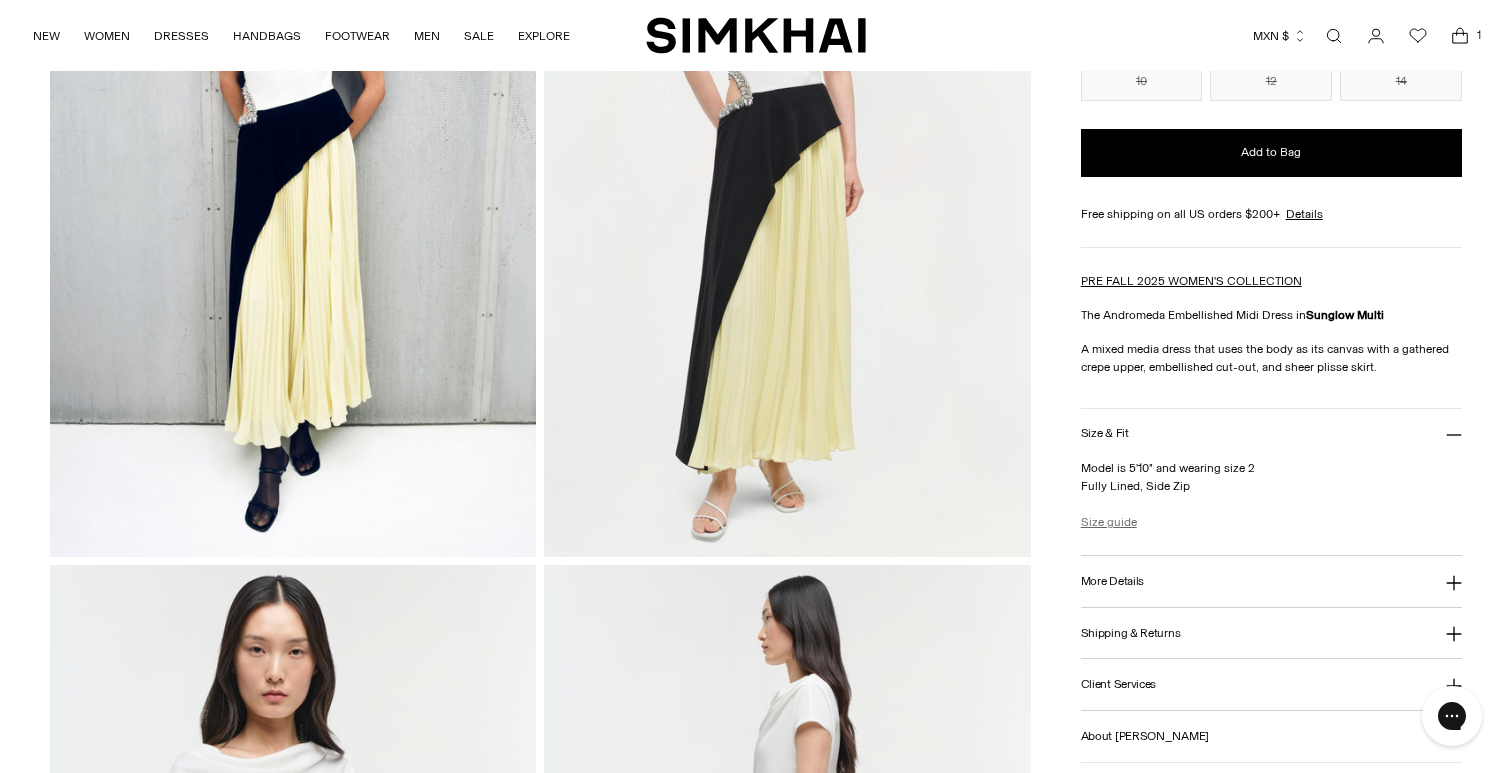 click on "Size guide" at bounding box center (1109, 522) 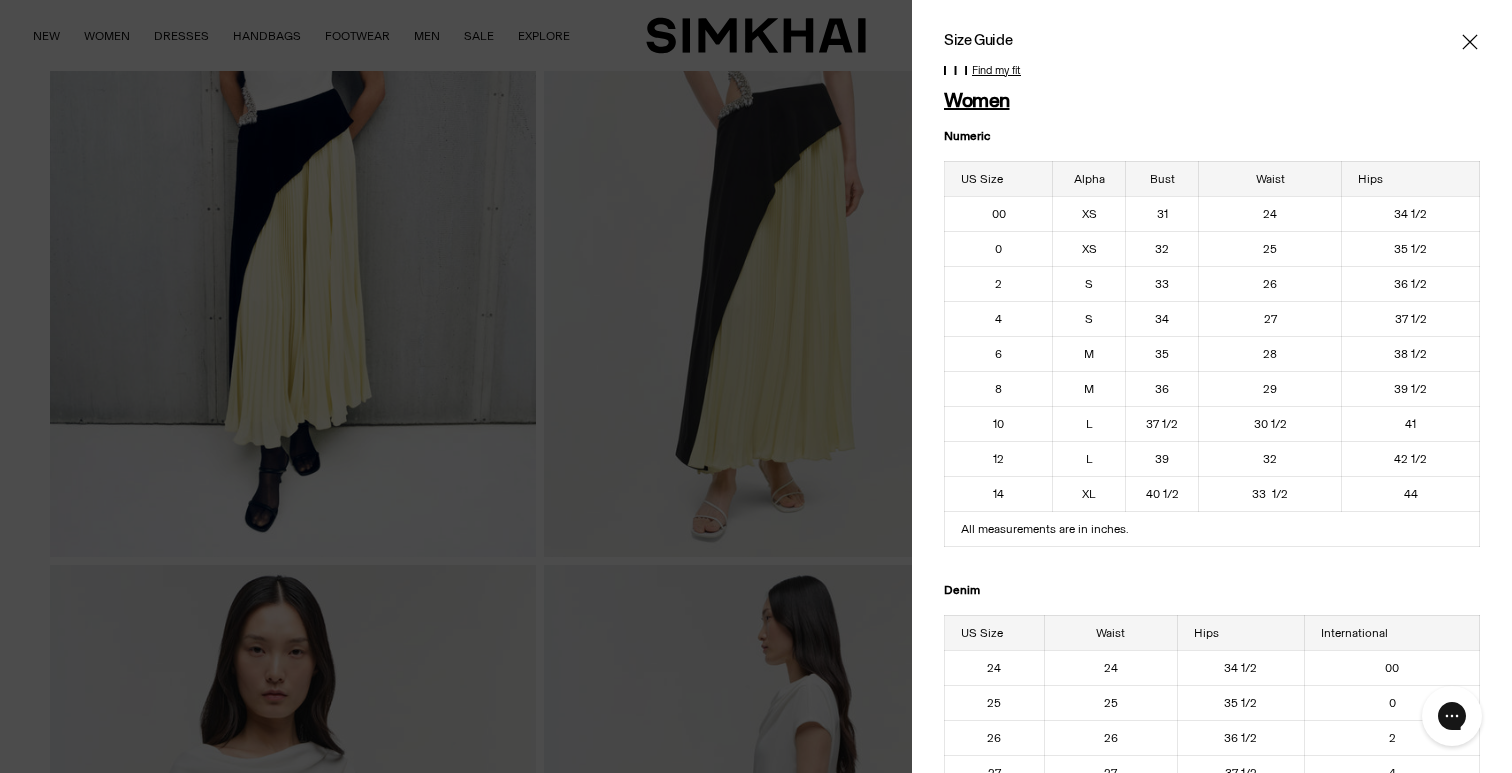 click on "Size Guide
Women
Numeric
US Size
Alpha
Bust
Waist
Hips
00
XS
31
24
34 1/2
0
XS
32
25
35 1/2
2
S
33
26
36 1/2
4
S
34
27
37 1/2
6
M
35
28
38 1/2
8
M
36
29
39 1/2
10
L
37 1/2
30 1/2
41
12
L
39
32
42 1/2
14
XL
40 1/2
33  1/2
44
All measurements are in inches.
Denim
US Size
Waist
Hips
International
24
24
34 1/2
00
25
25
35 1/2
0
26
26
36 1/2
2
27
27
37 1/2
4
28
28
38 1/2
6
29
29
39 1/2
8
30
30
41
10
31
31 1/2
42 1/2
12
32
33
44
14
All measurements are in inches.
Footwear
US
5
5.5
6
6.5
7
7.5
8
8.5
9
9.5
10
10.5
UK
2.5
3
3.5
4
4.5
5
5.5
6
6.5
7
7.5
8
EU
35
36" at bounding box center (1212, 1534) 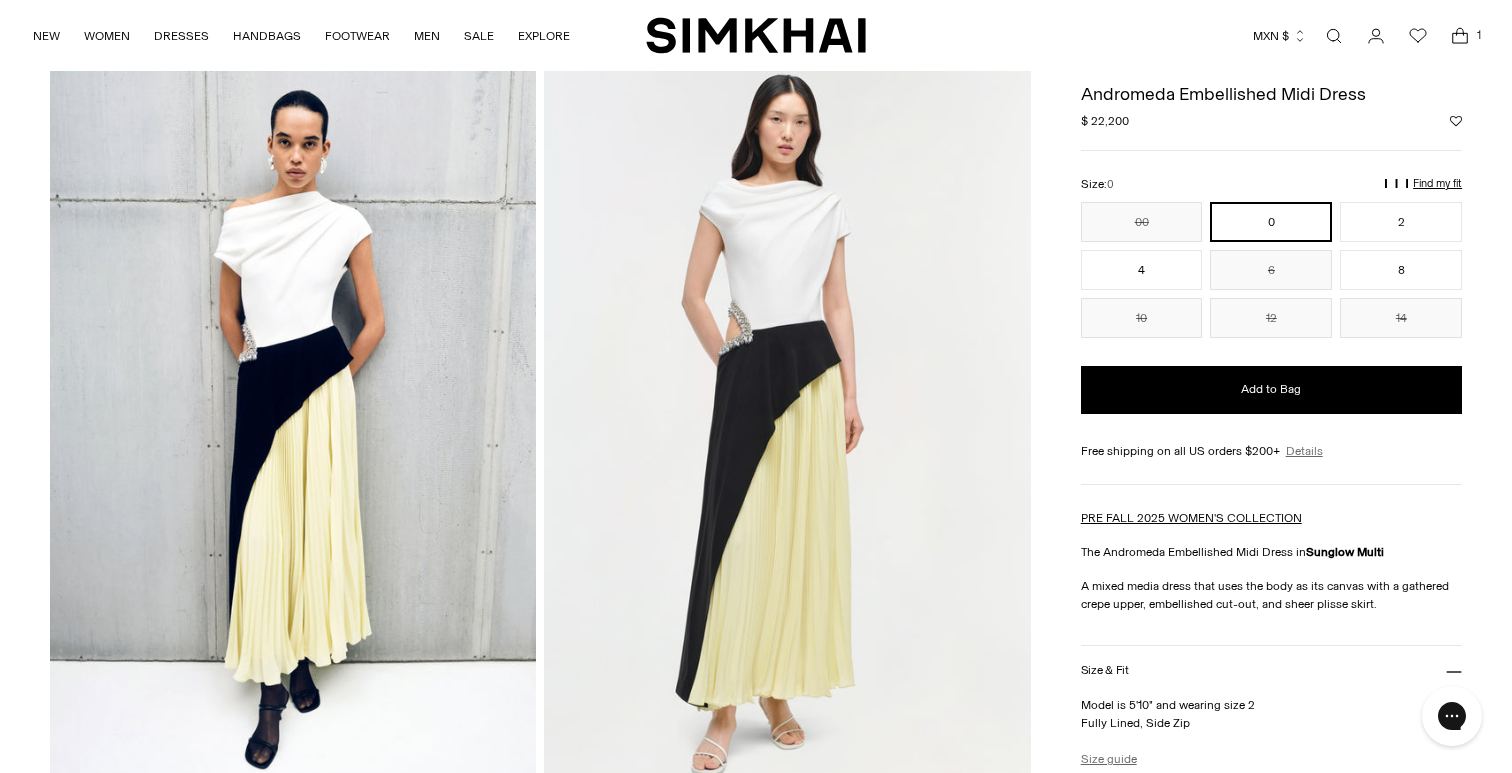 scroll, scrollTop: 22, scrollLeft: 0, axis: vertical 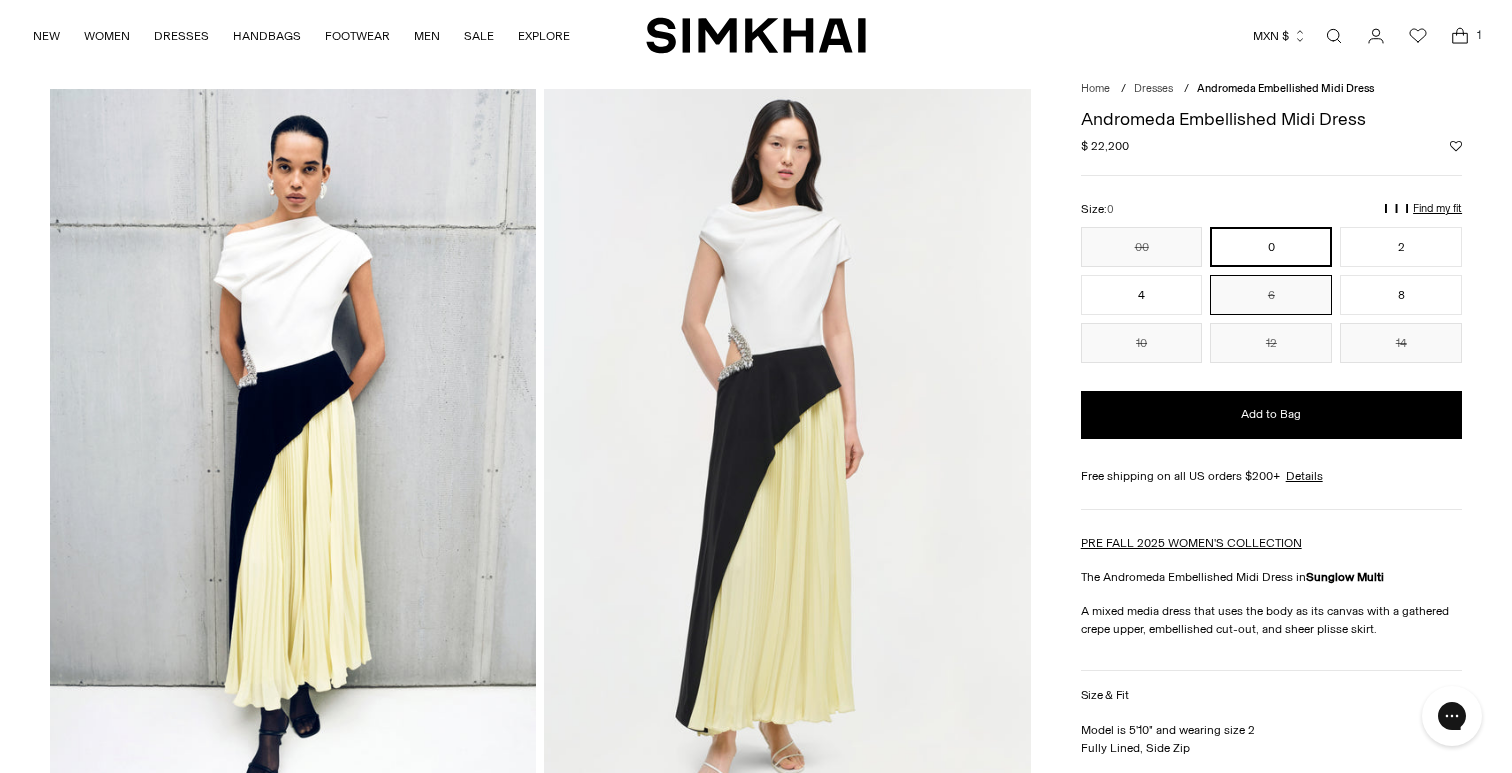 click on "6" at bounding box center (1271, 295) 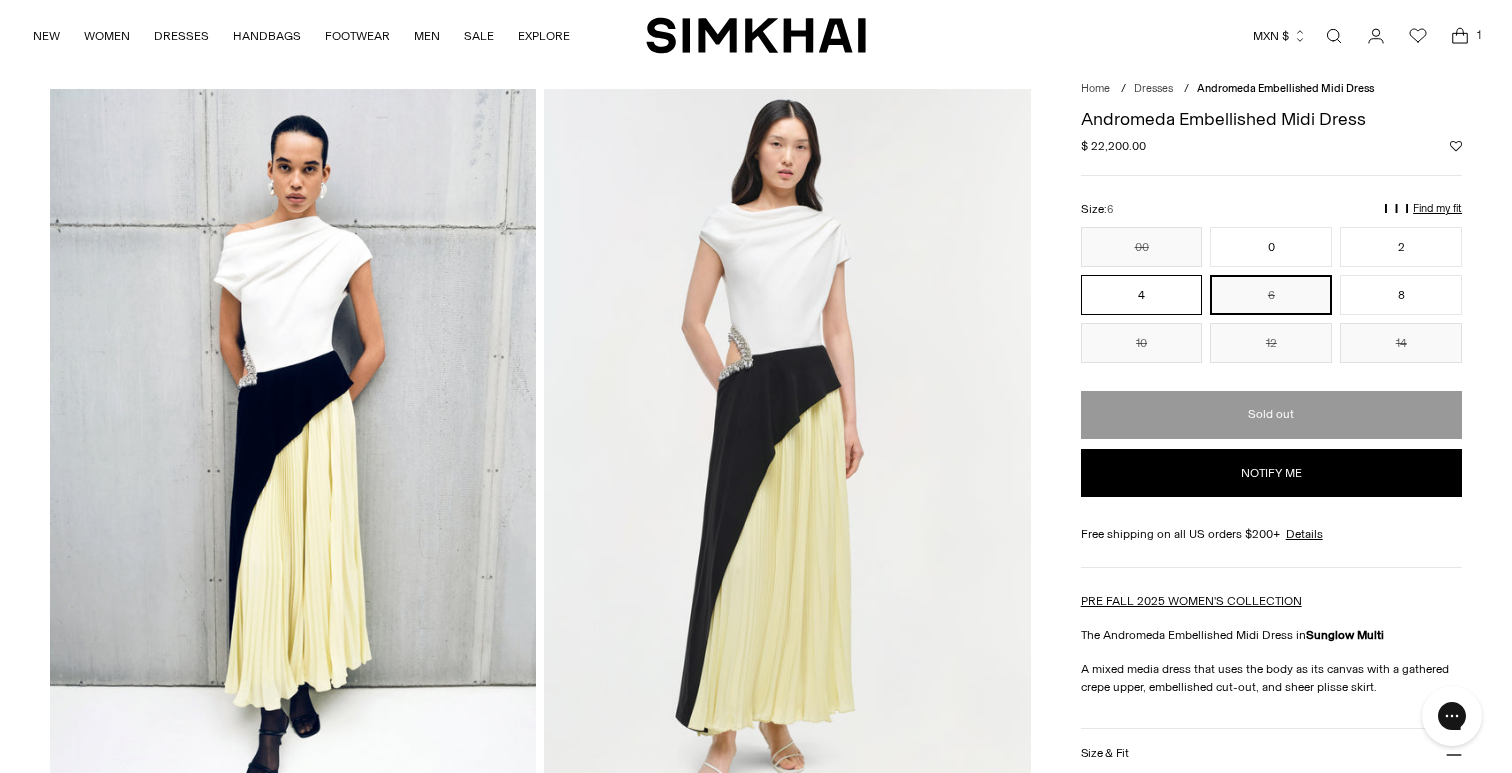 click on "4" at bounding box center [1142, 295] 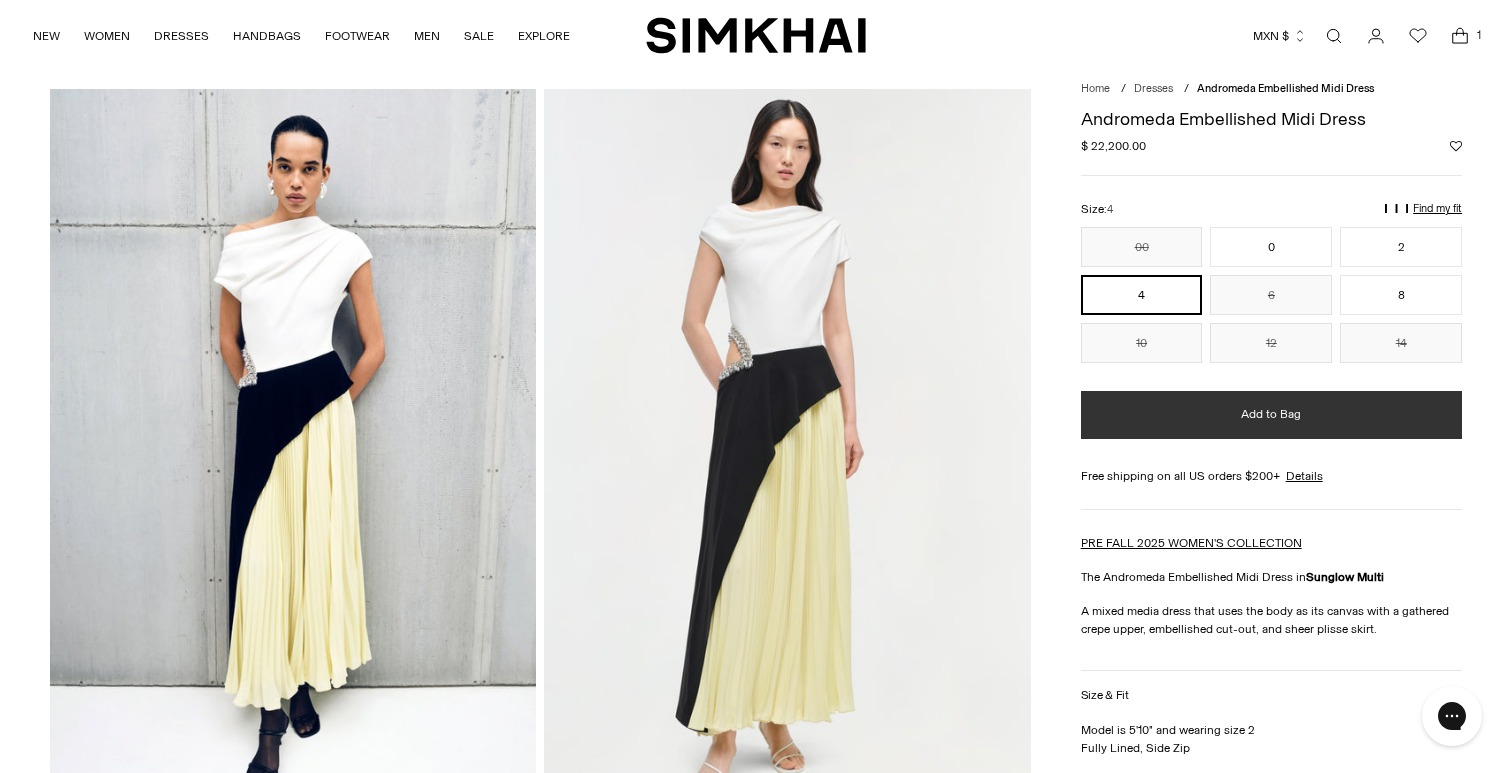 click on "Add to Bag" at bounding box center [1271, 415] 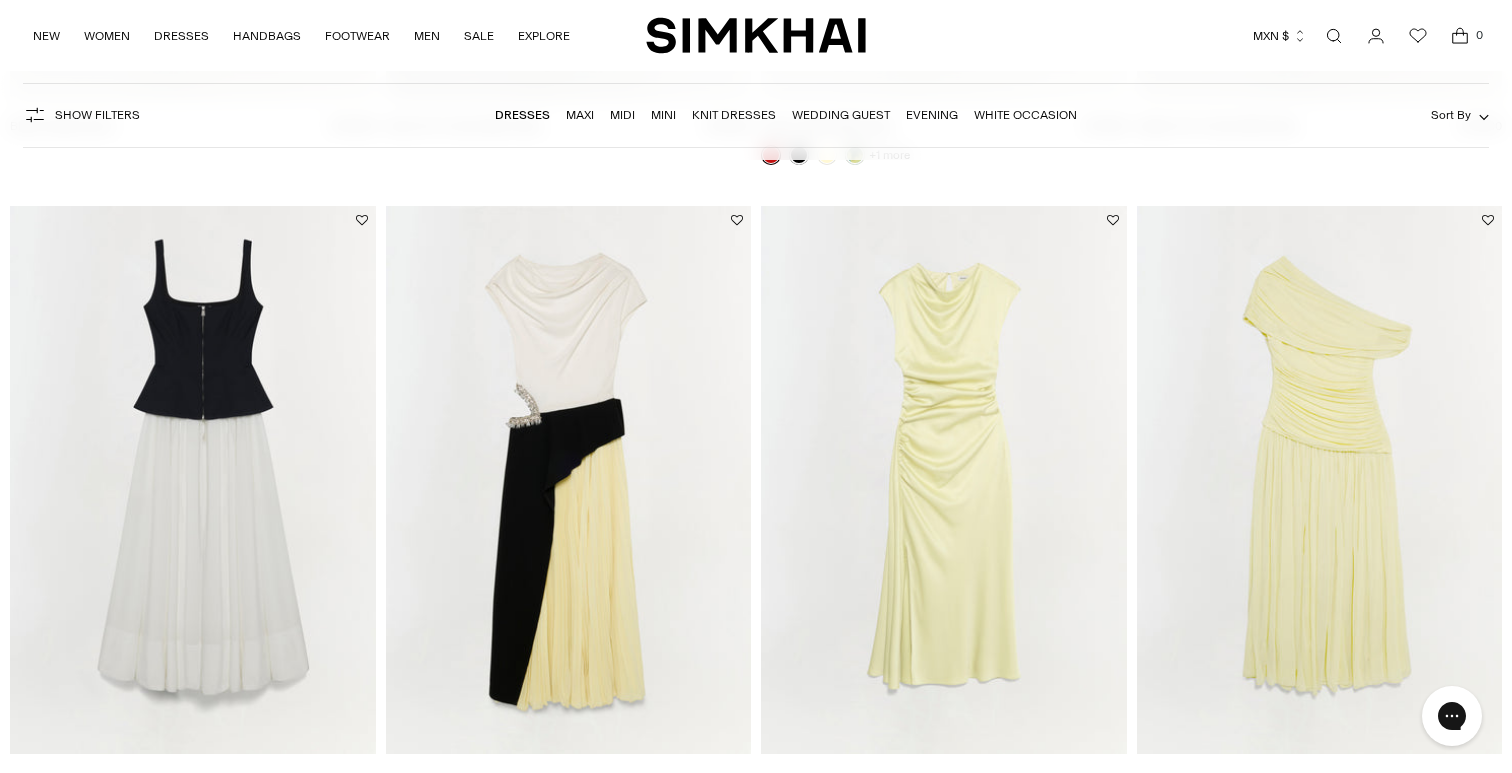 scroll, scrollTop: 1298, scrollLeft: 0, axis: vertical 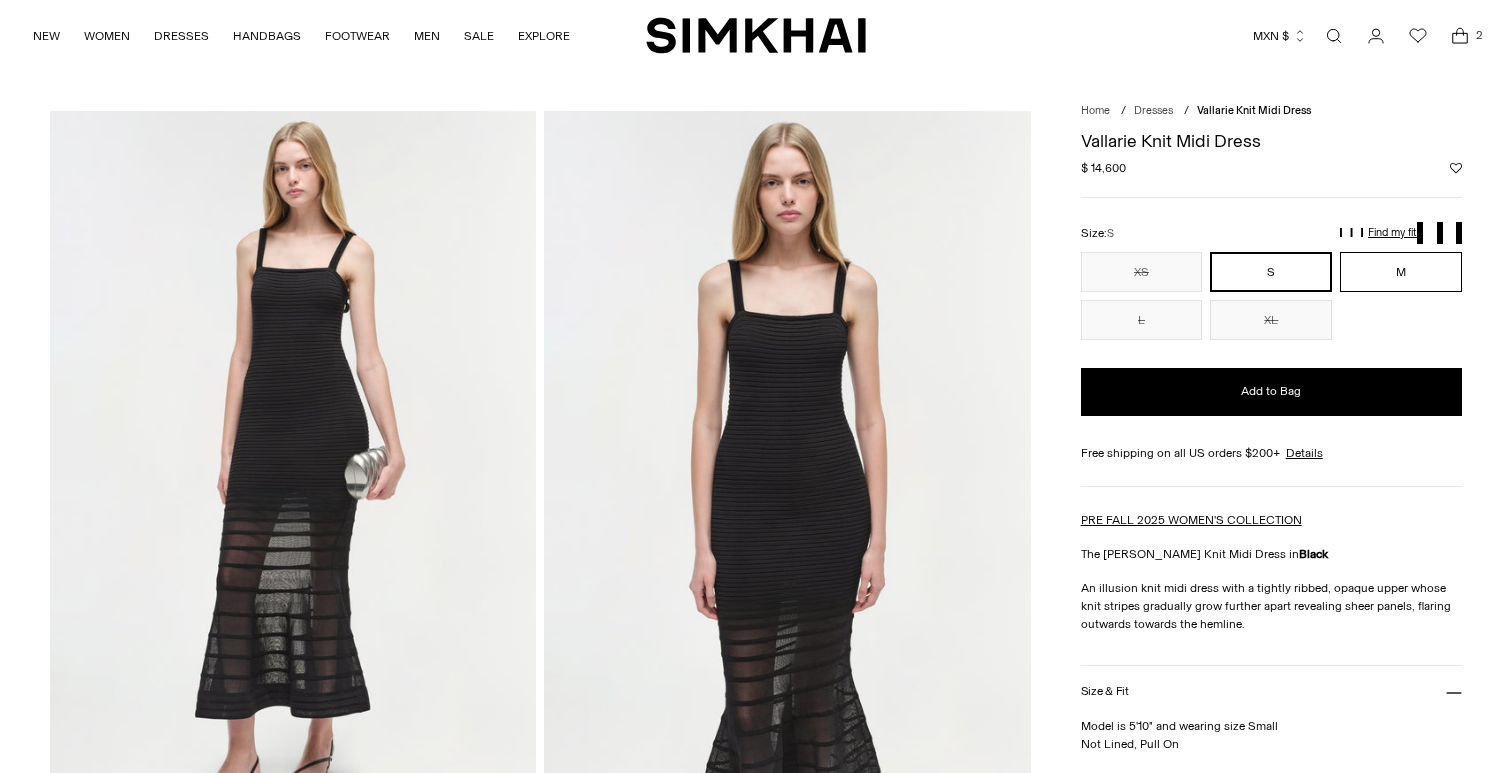 click on "M" at bounding box center [1401, 272] 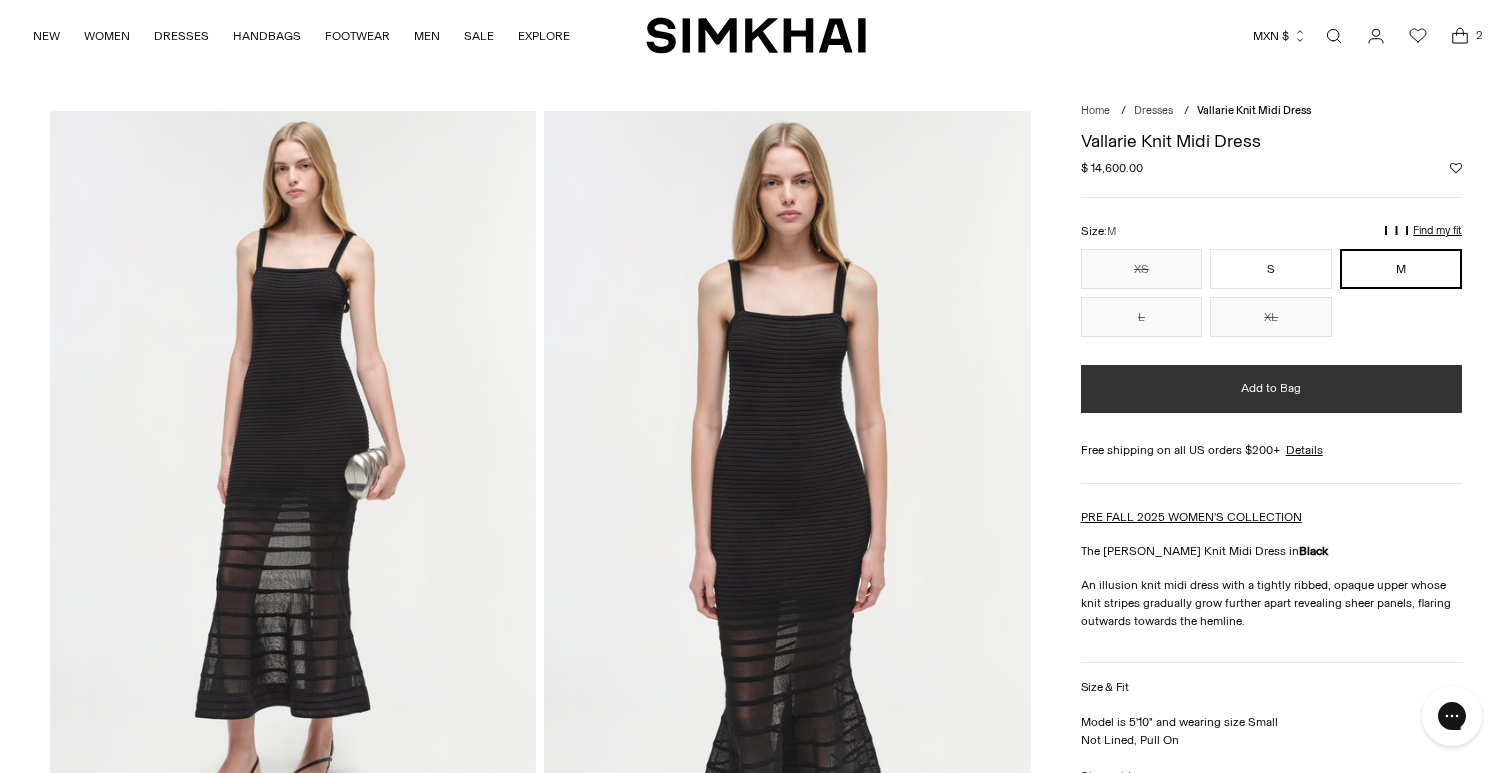 scroll, scrollTop: 0, scrollLeft: 0, axis: both 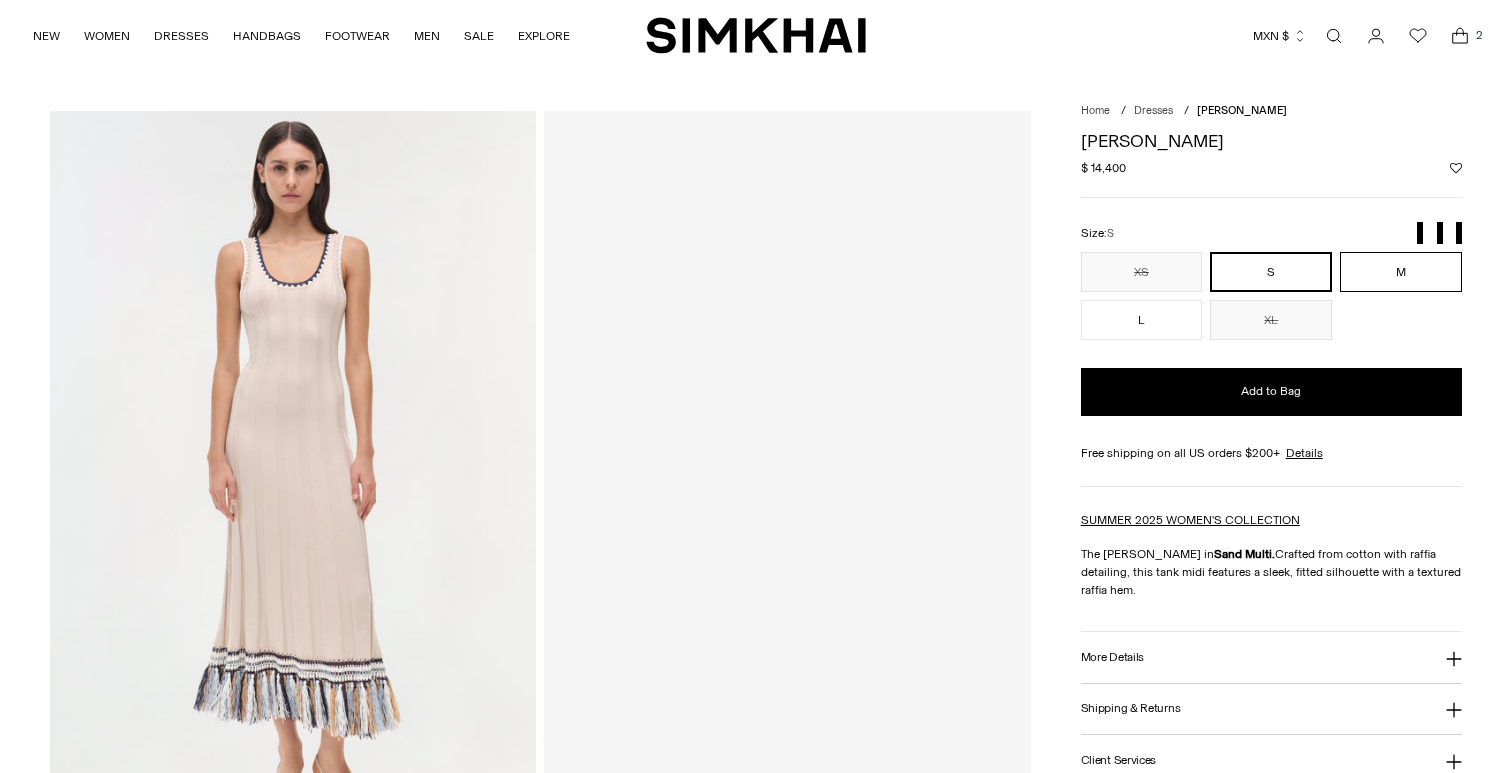 click on "M" at bounding box center (1401, 272) 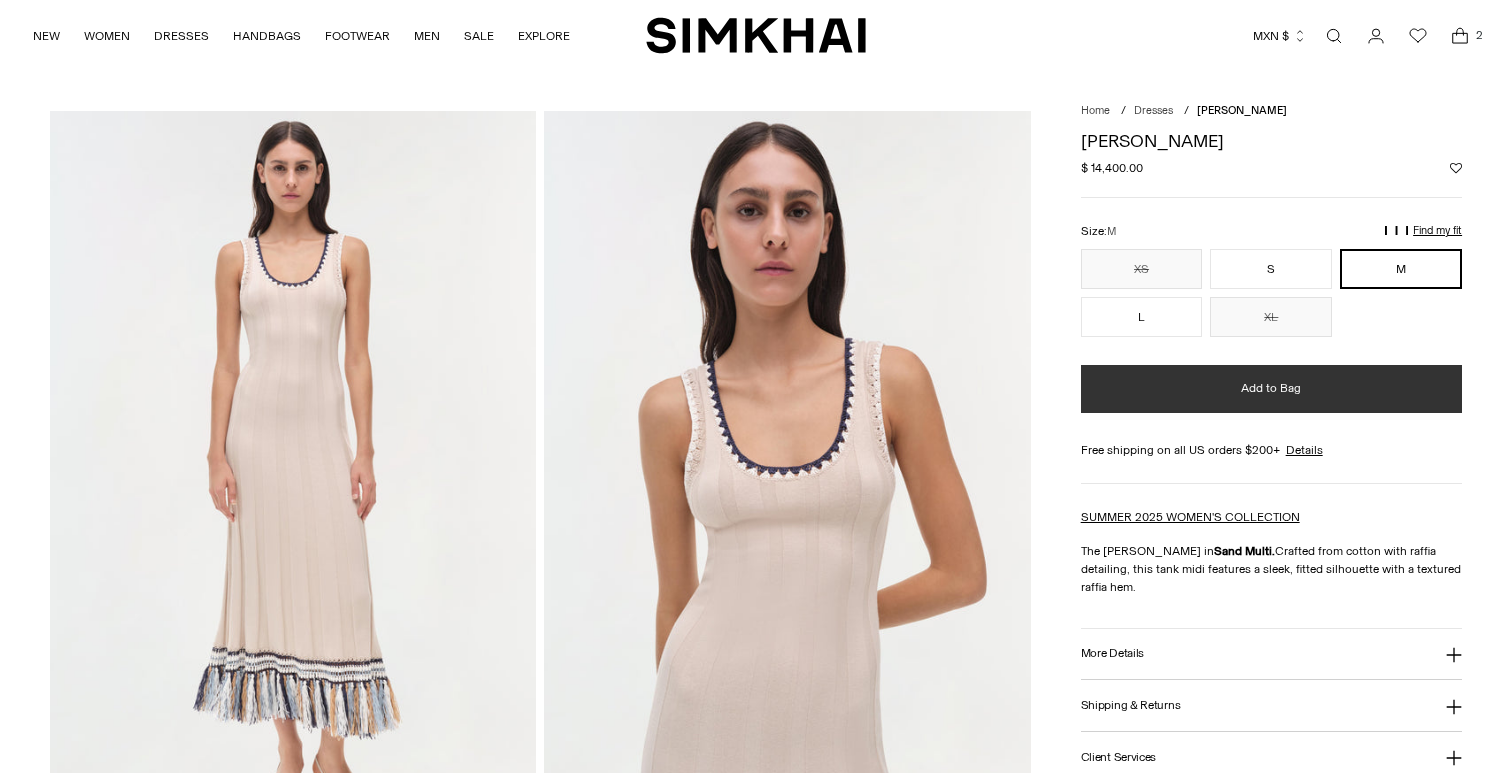 click on "Add to Bag" at bounding box center [1271, 389] 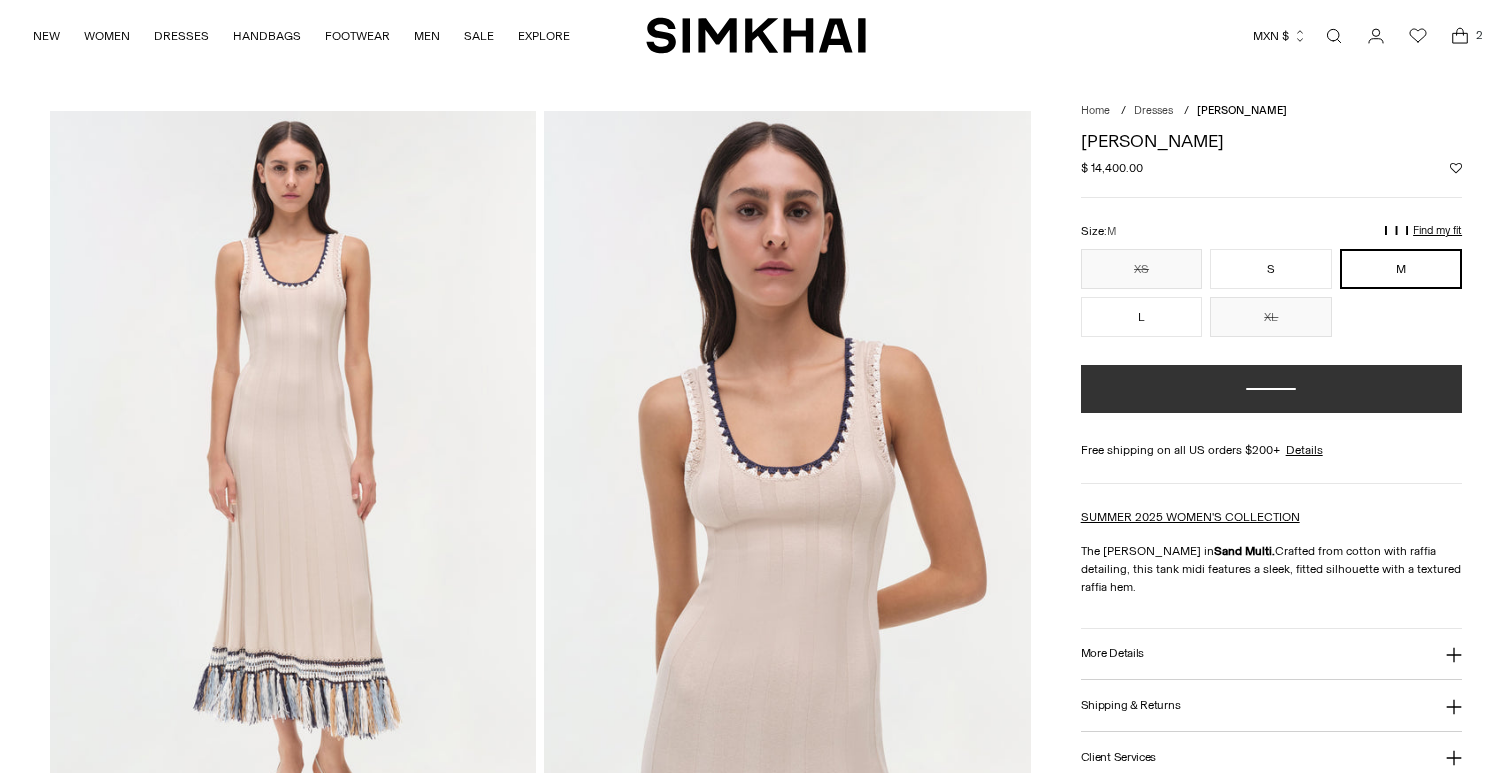 scroll, scrollTop: 0, scrollLeft: 0, axis: both 